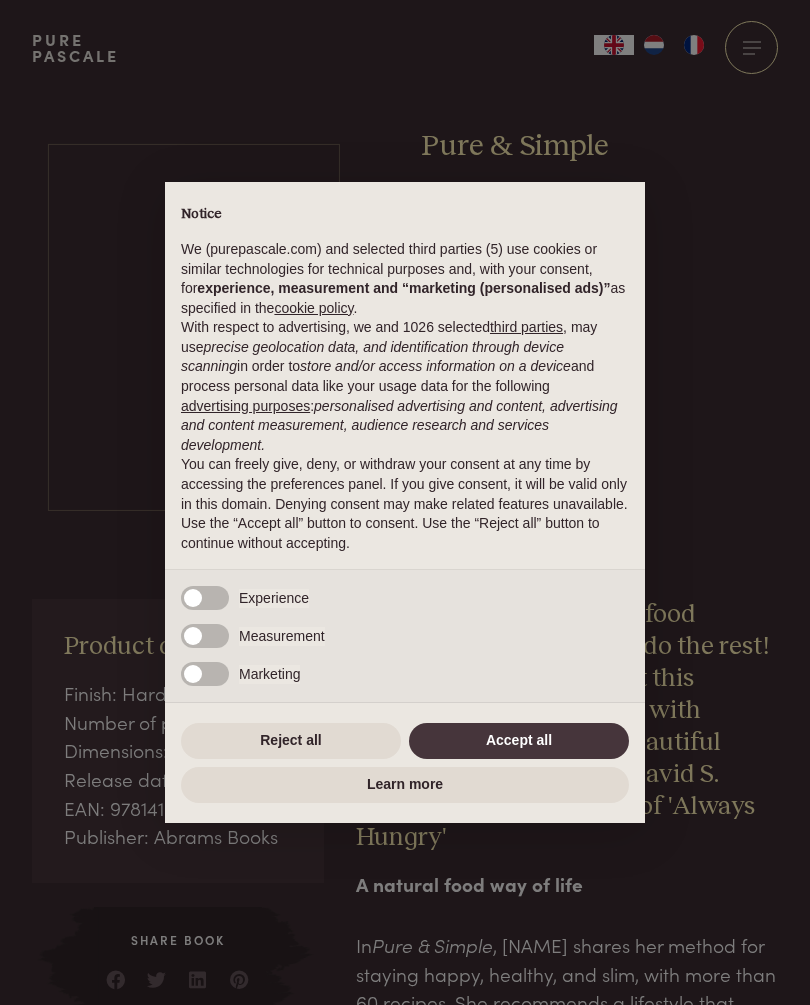 scroll, scrollTop: 0, scrollLeft: 0, axis: both 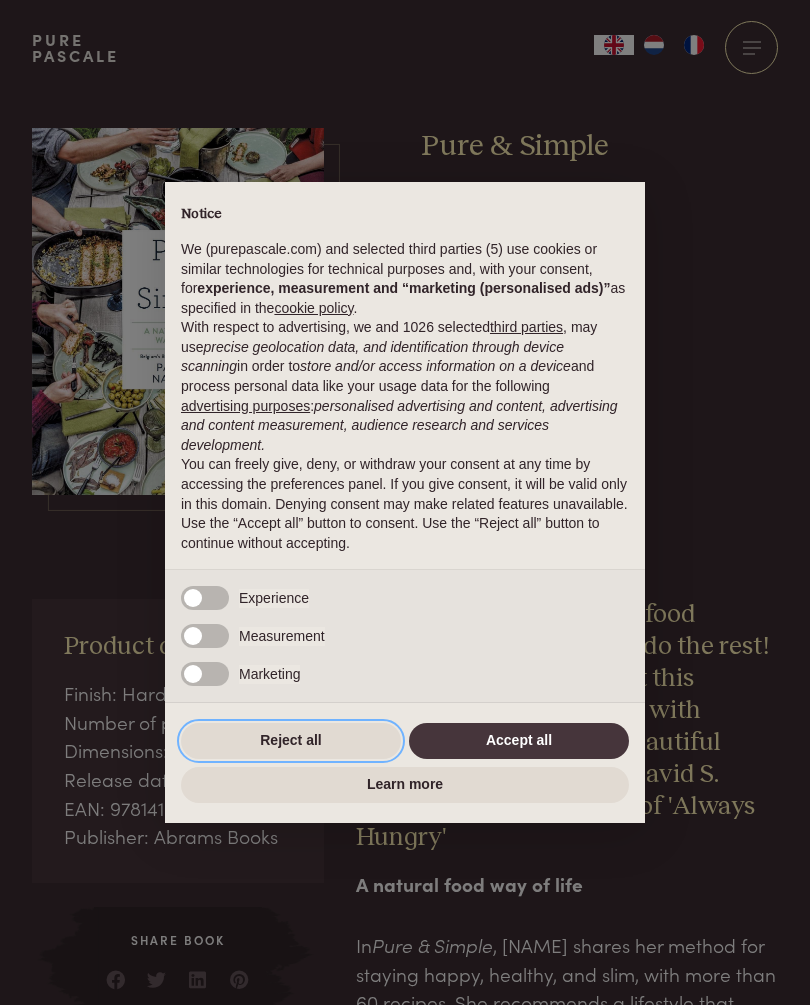 click on "Reject all" at bounding box center [291, 741] 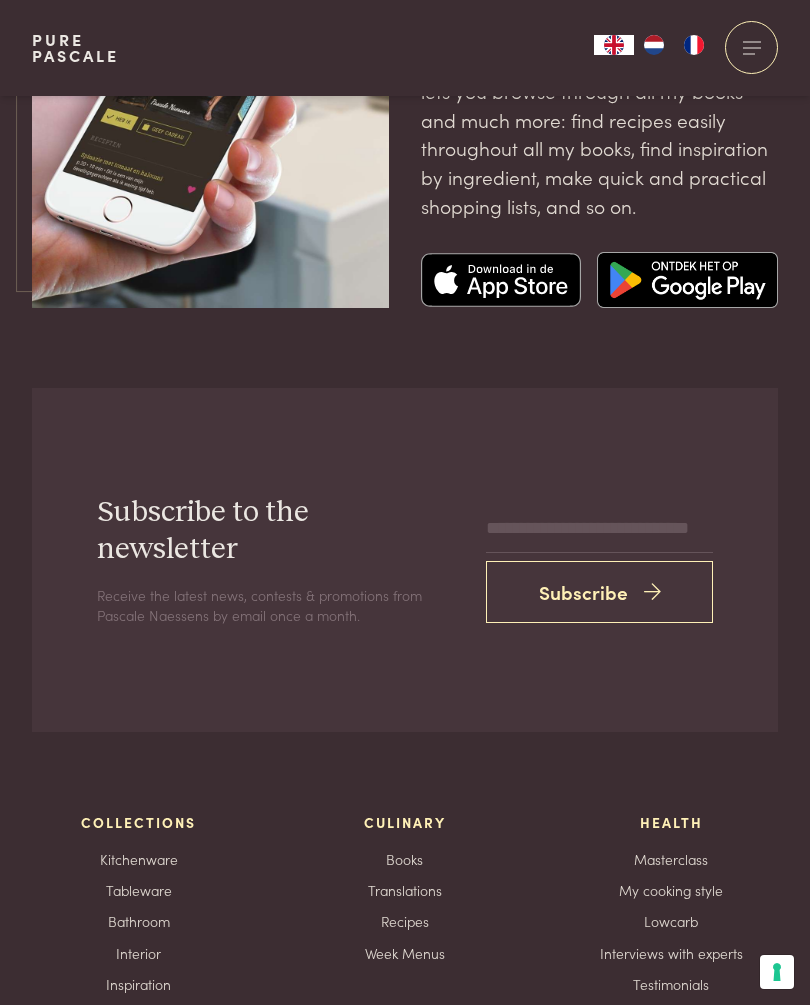 scroll, scrollTop: 3638, scrollLeft: 0, axis: vertical 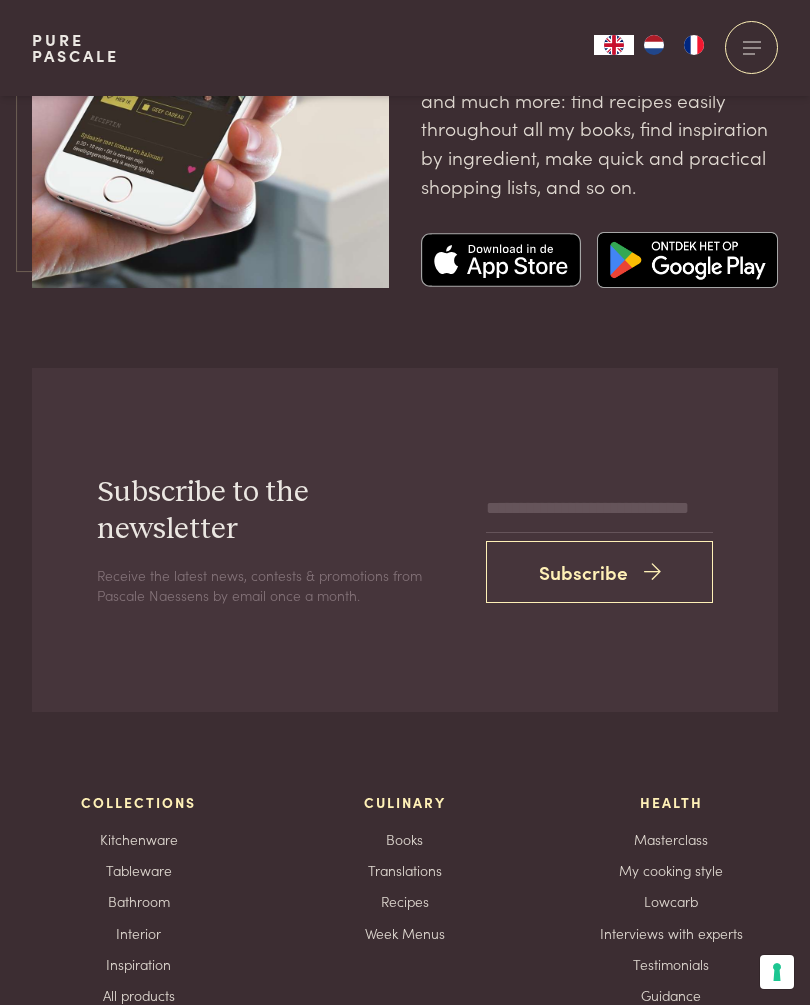 click on "Books" at bounding box center (404, 839) 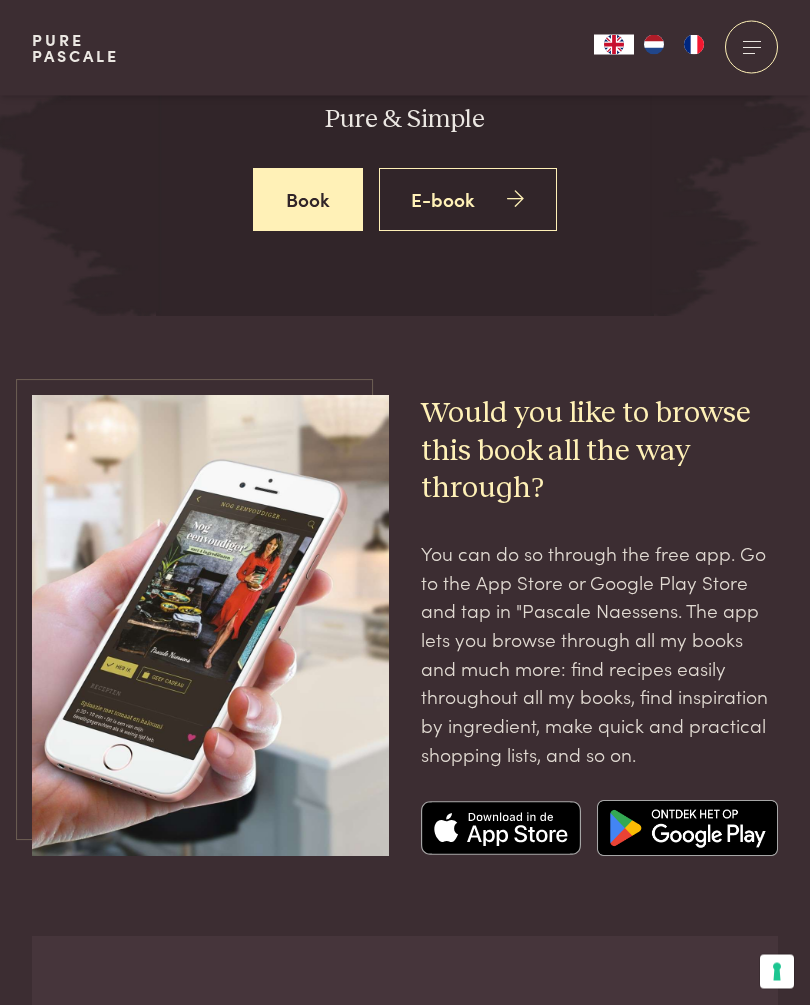 scroll, scrollTop: 3087, scrollLeft: 0, axis: vertical 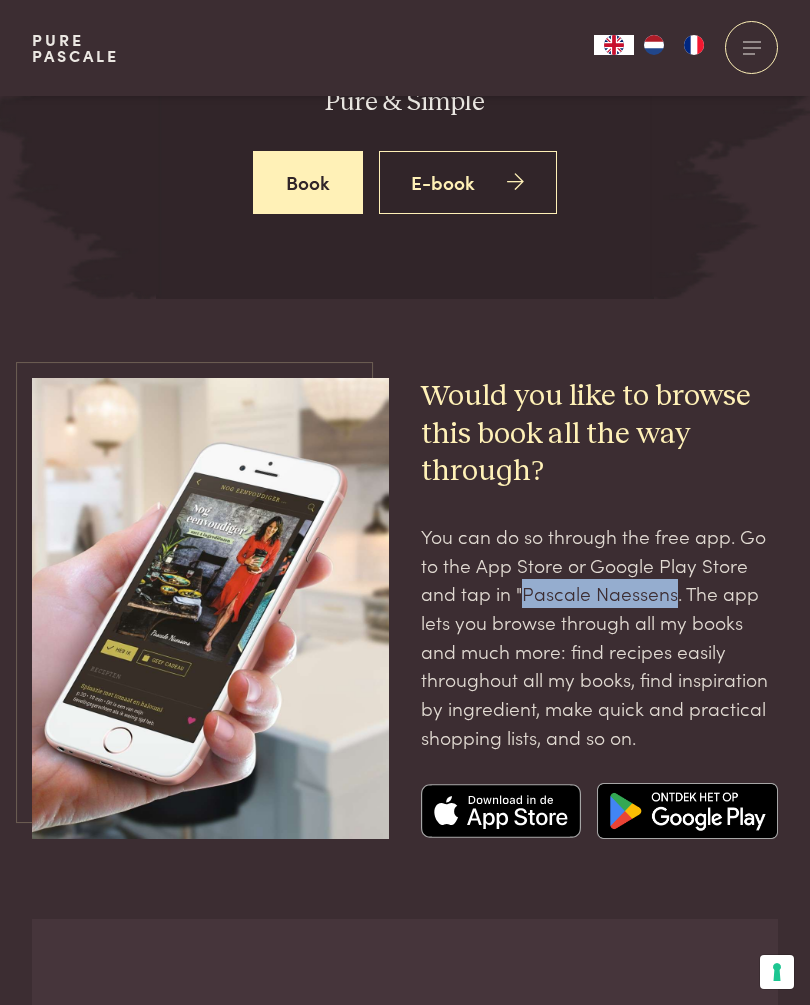 click on "You can do so through the free app. Go to the App Store or Google Play Store and tap in "Pascale Naessens. The app lets you browse through all my books and much more: find recipes easily throughout all my books, find inspiration by ingredient, make quick and practical shopping lists, and so on." at bounding box center [599, 637] 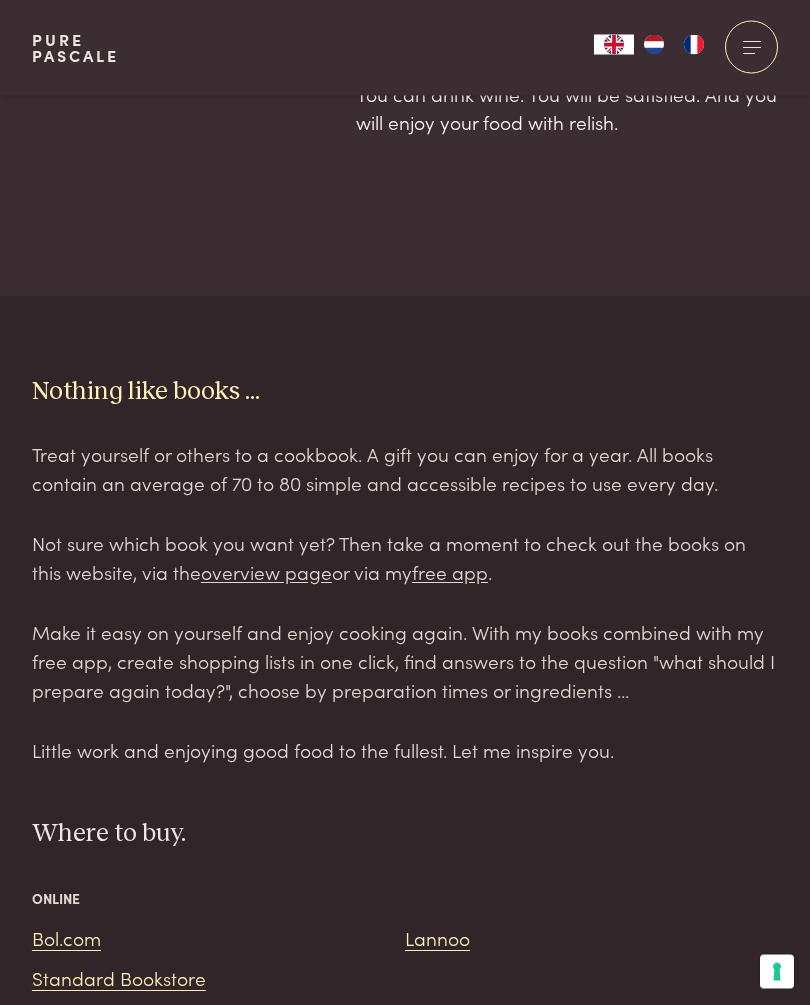 scroll, scrollTop: 1425, scrollLeft: 0, axis: vertical 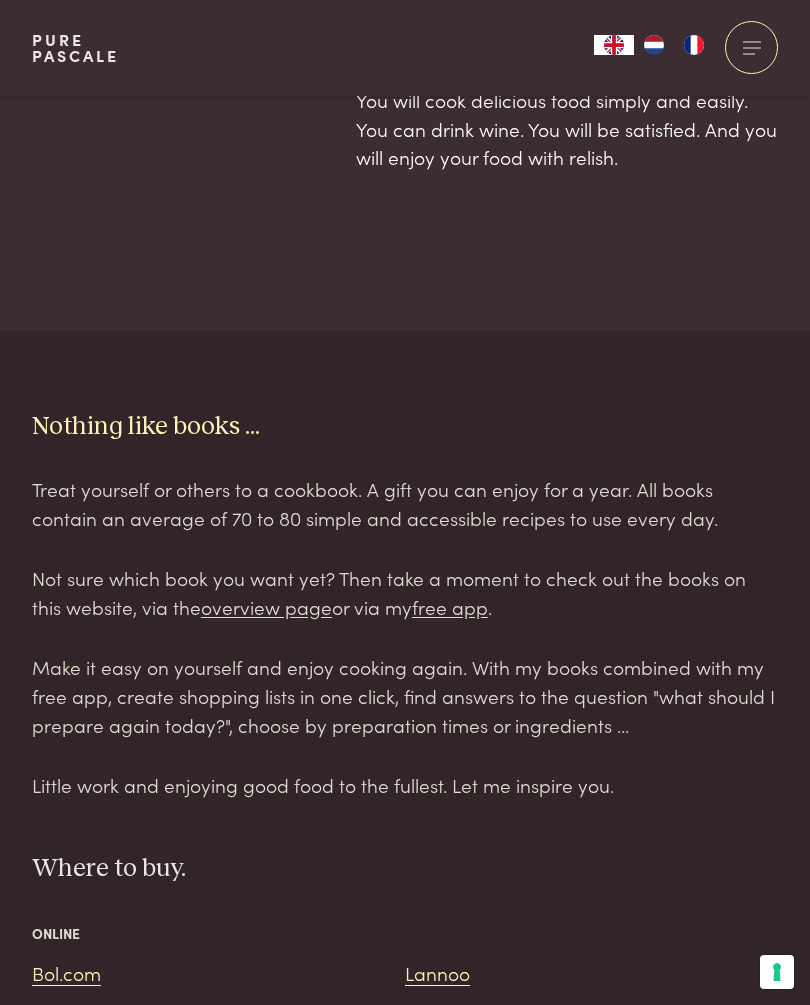 click at bounding box center (751, 47) 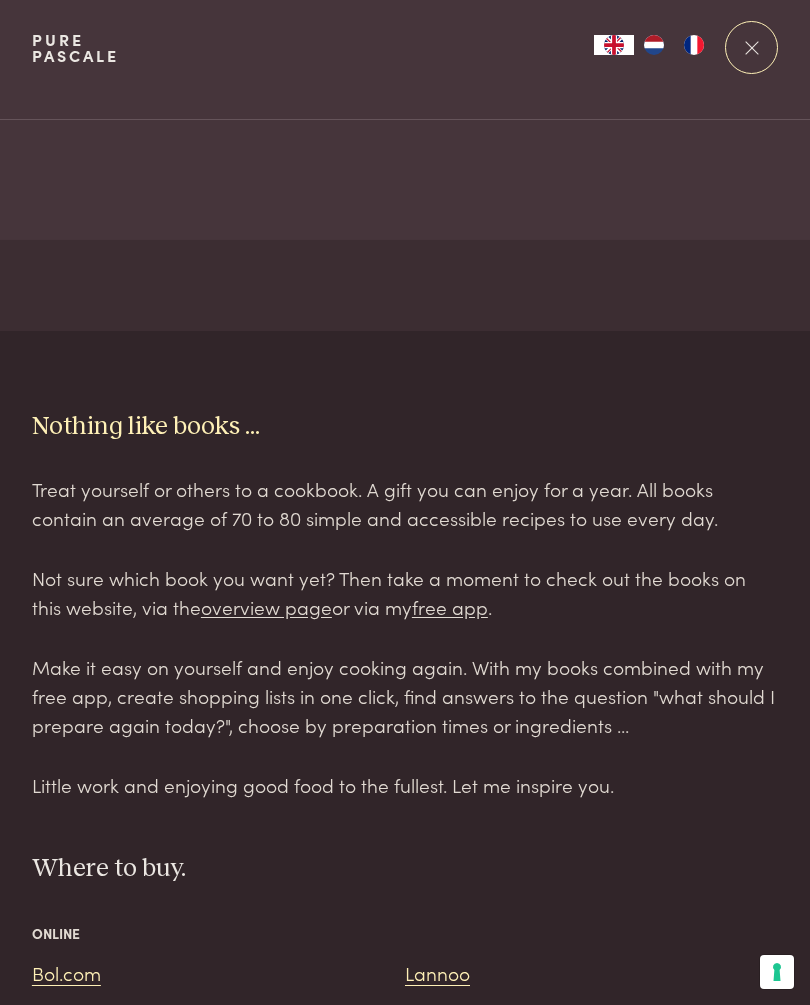 scroll, scrollTop: 0, scrollLeft: 0, axis: both 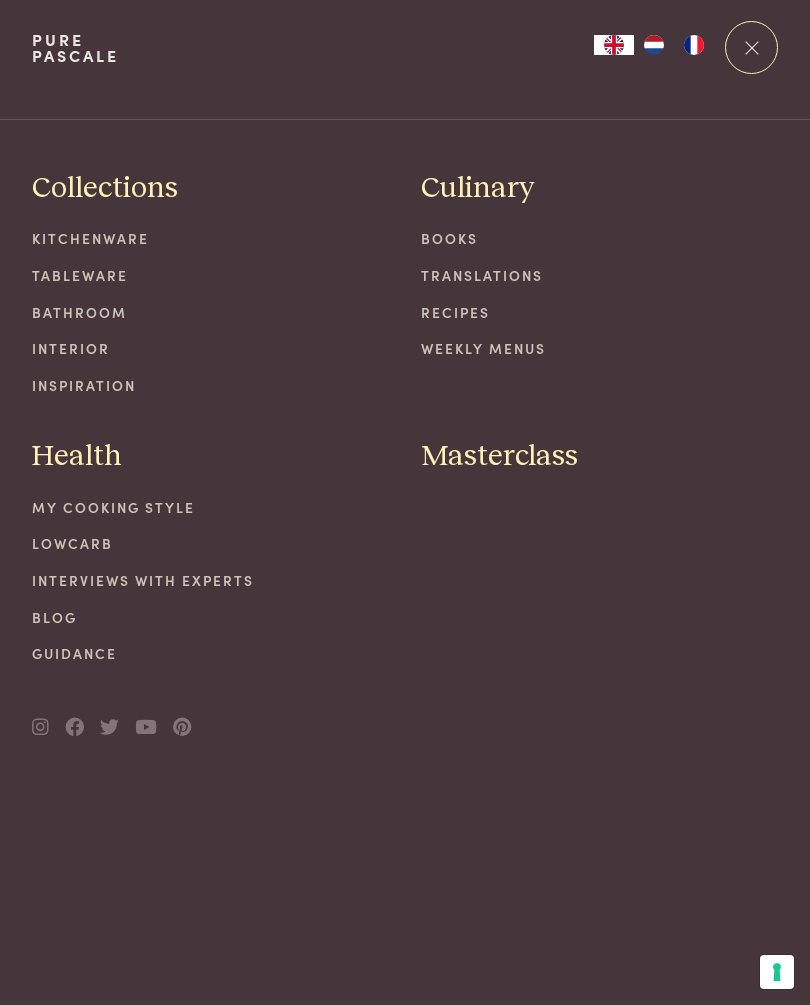 click on "Kitchenware" at bounding box center (210, 238) 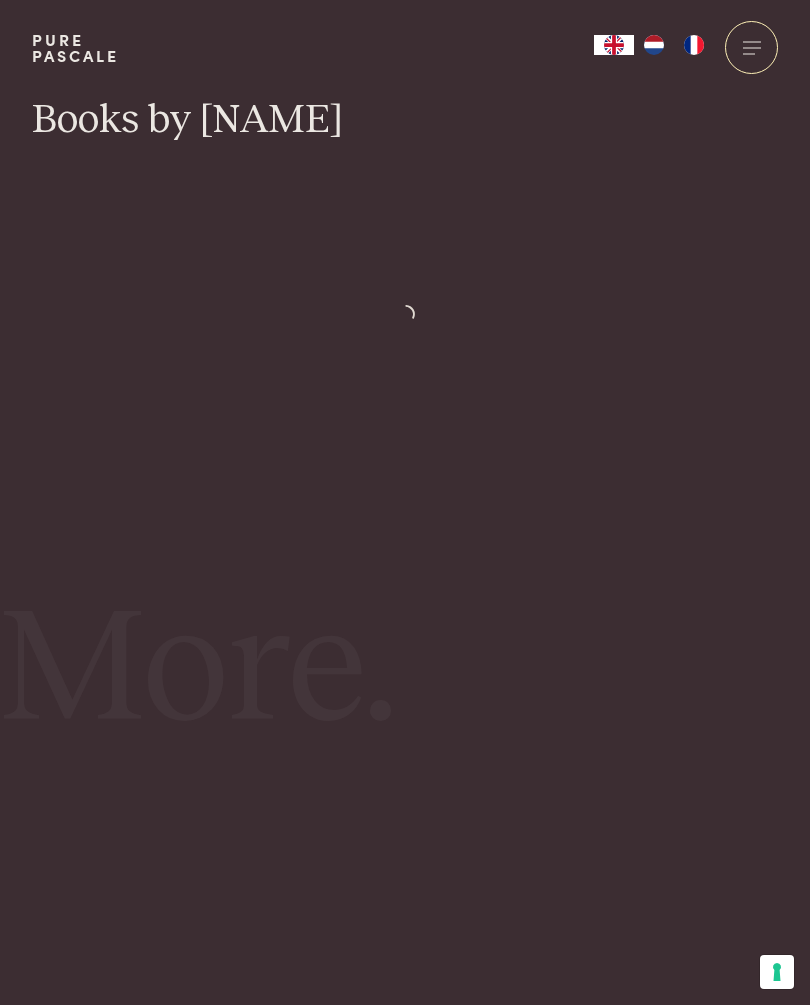 scroll, scrollTop: 0, scrollLeft: 0, axis: both 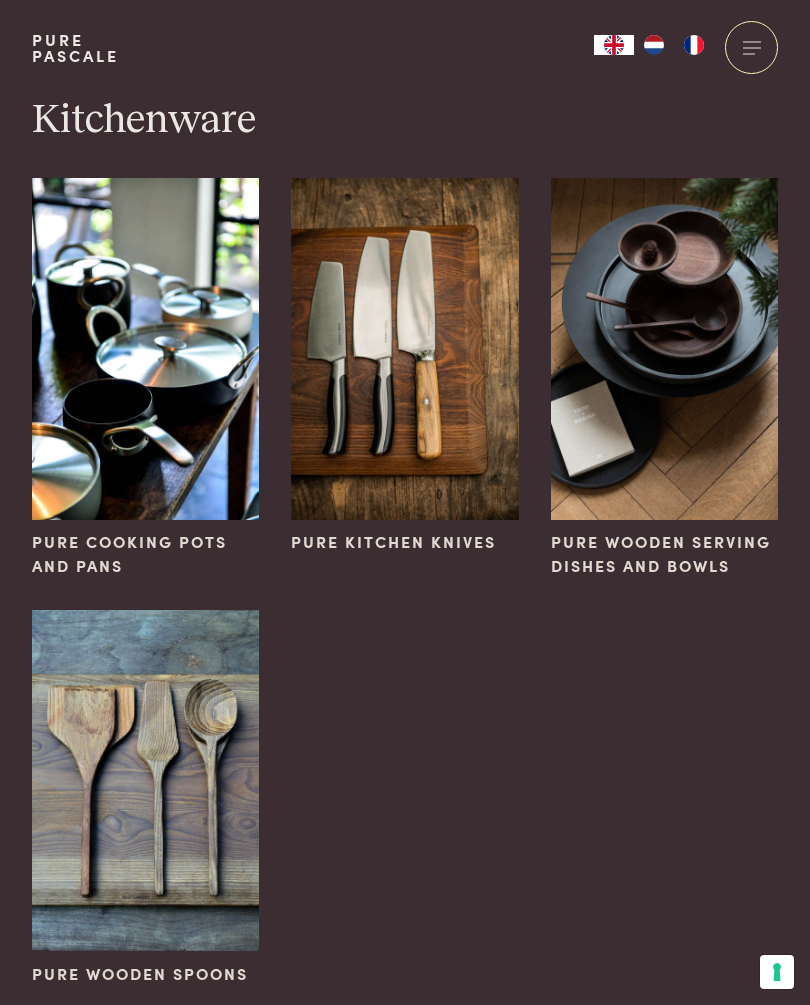 click at bounding box center (751, 47) 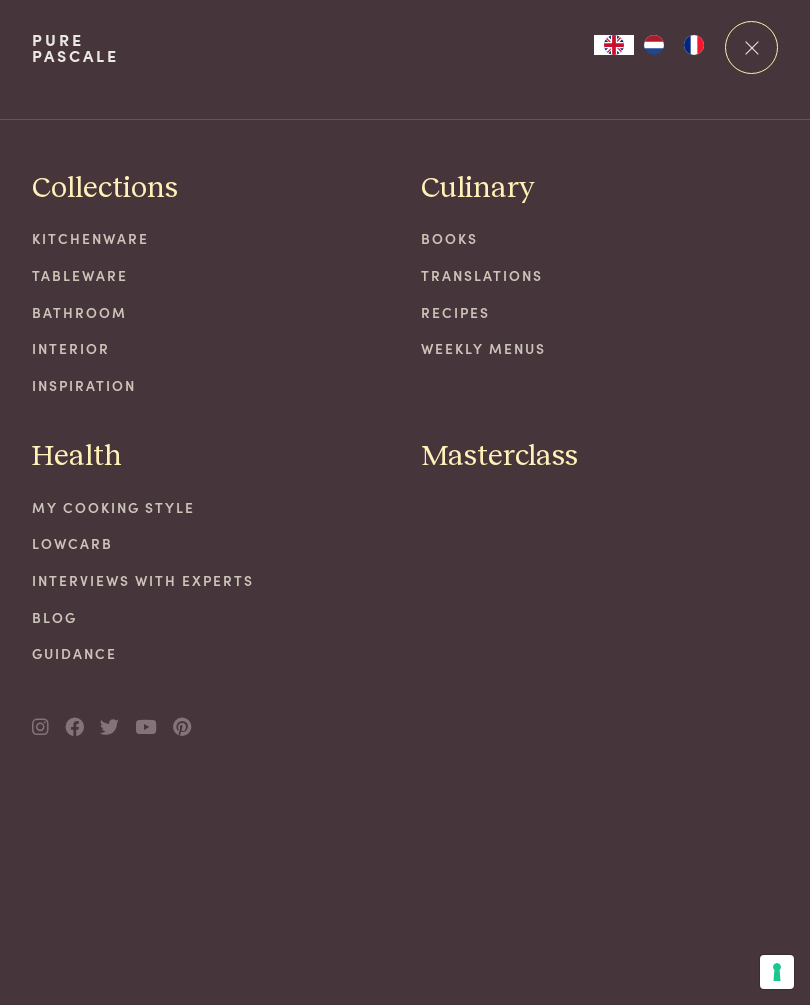 click on "Weekly menus" at bounding box center (599, 348) 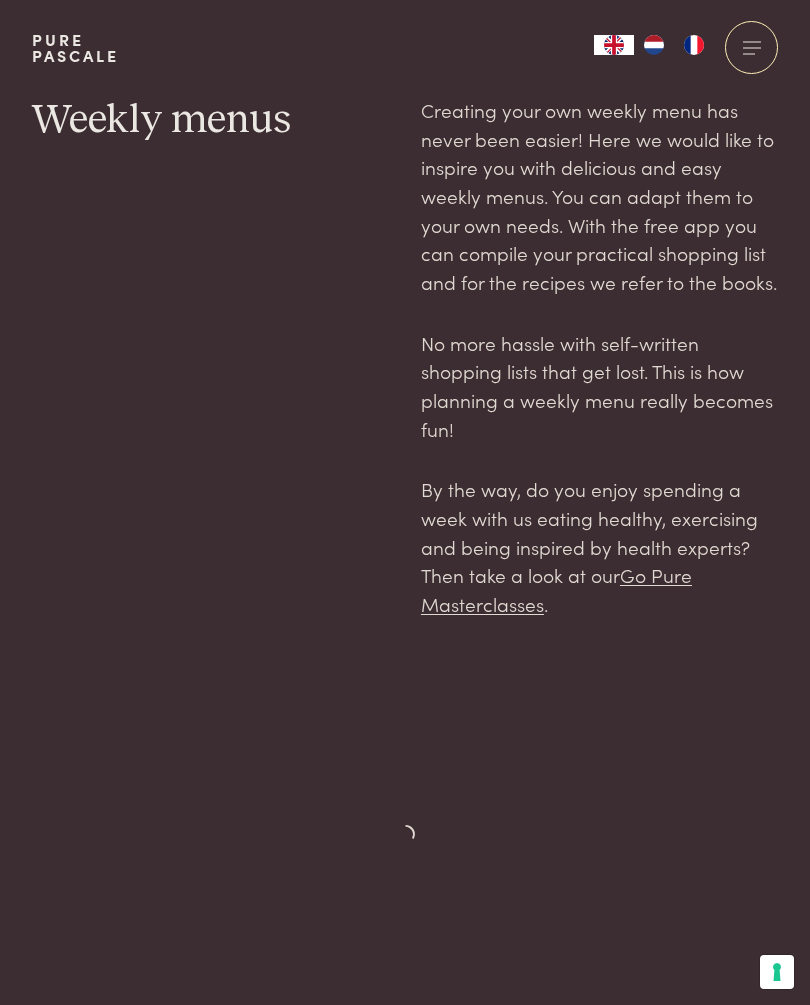 scroll, scrollTop: 0, scrollLeft: 0, axis: both 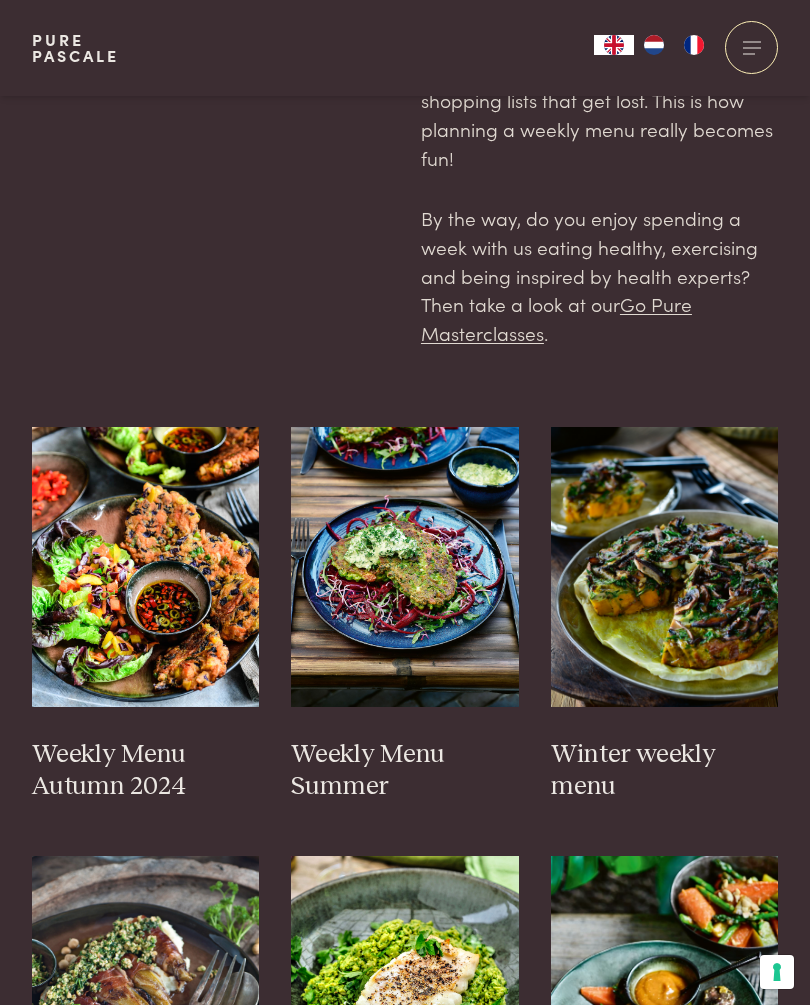 click on "Weekly Menu Summer" at bounding box center (405, 771) 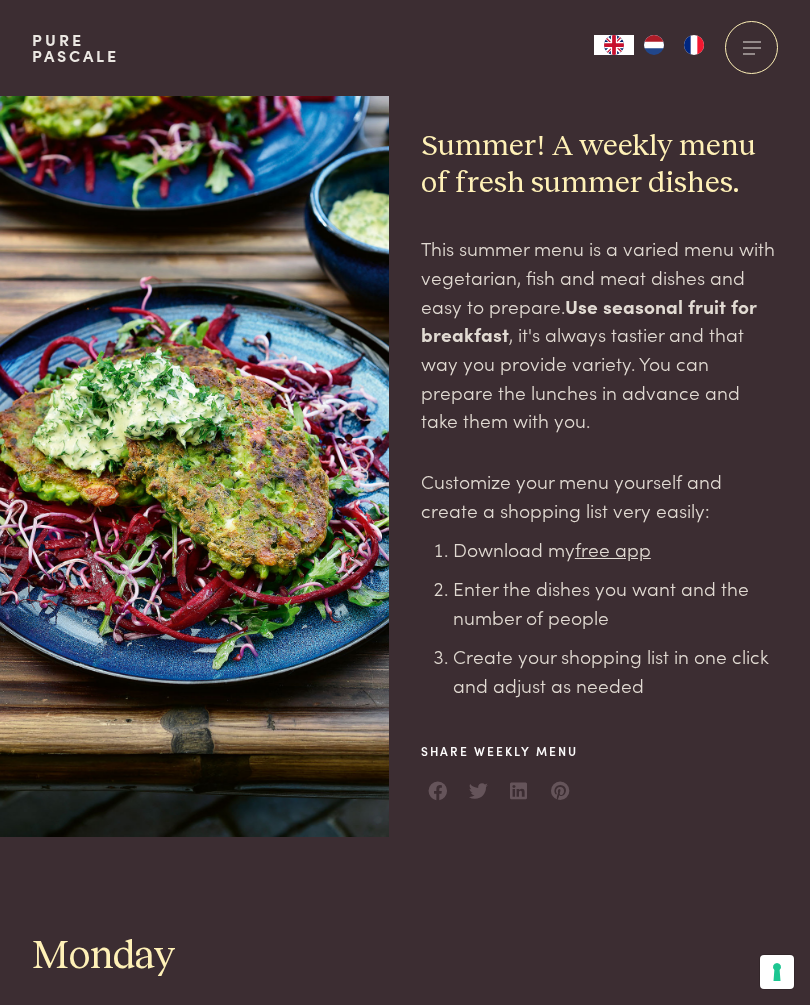 scroll, scrollTop: 0, scrollLeft: 0, axis: both 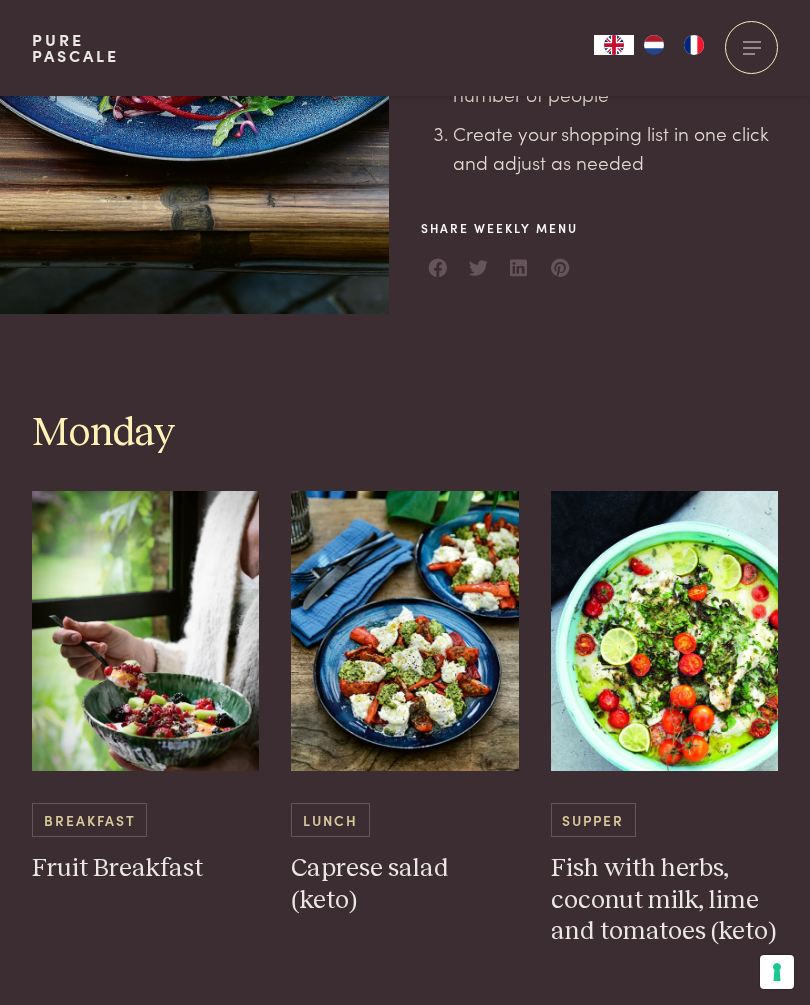 click on "Fruit Breakfast" at bounding box center (146, 869) 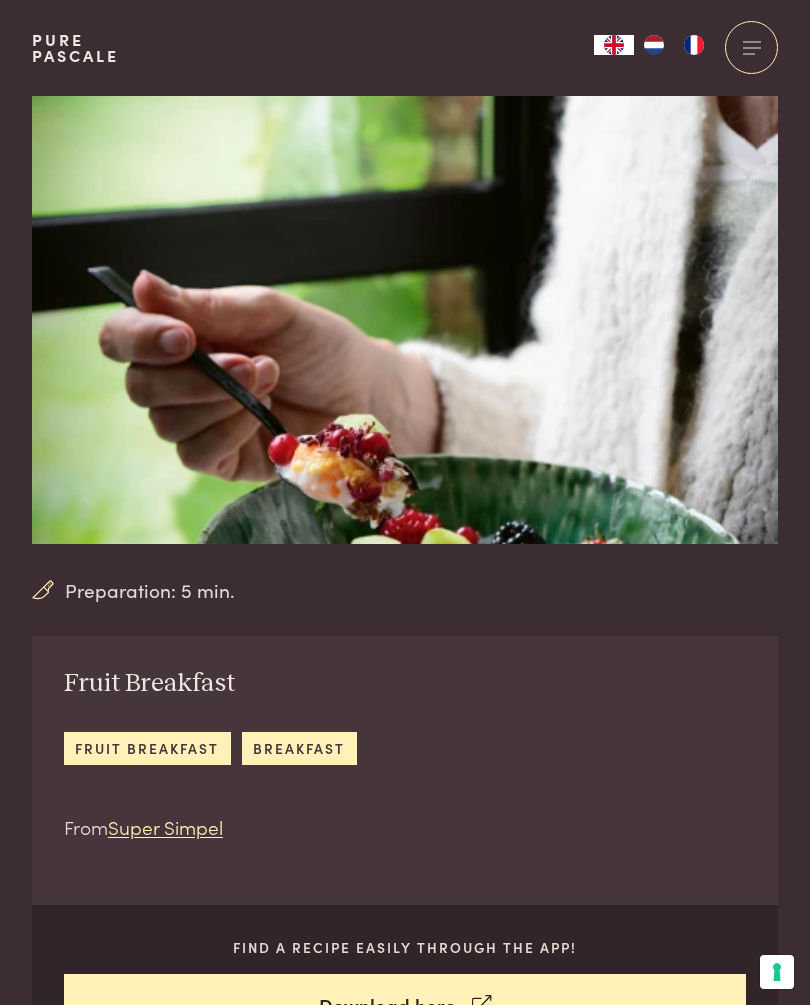 scroll, scrollTop: 0, scrollLeft: 0, axis: both 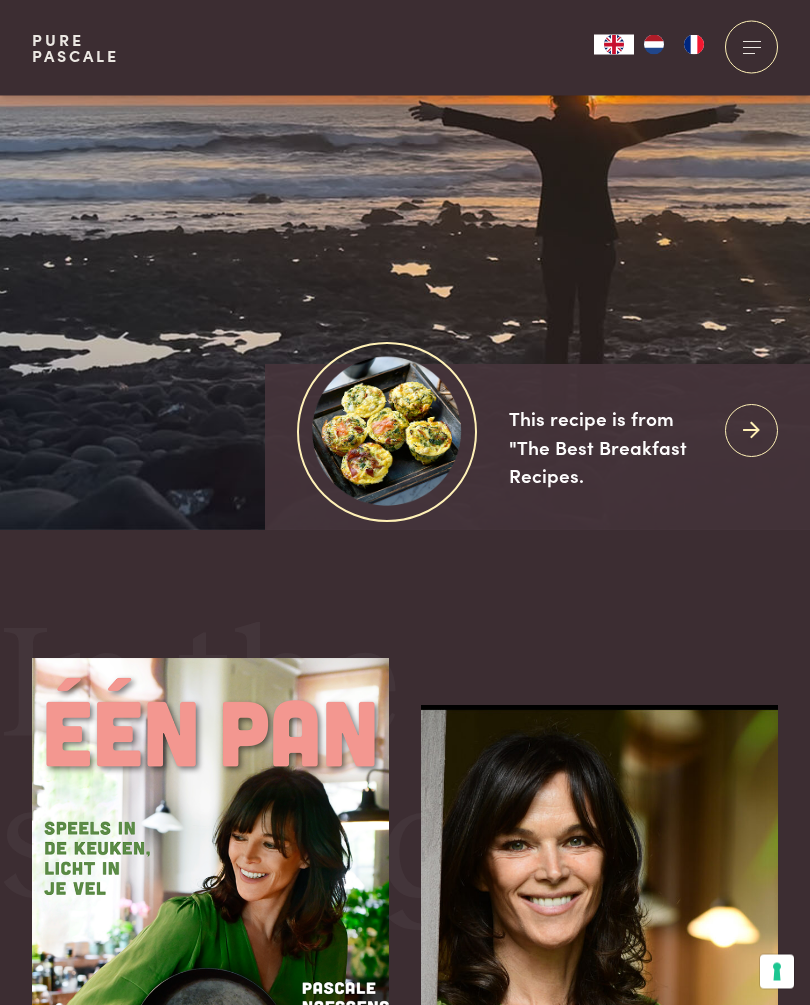 click at bounding box center [751, 431] 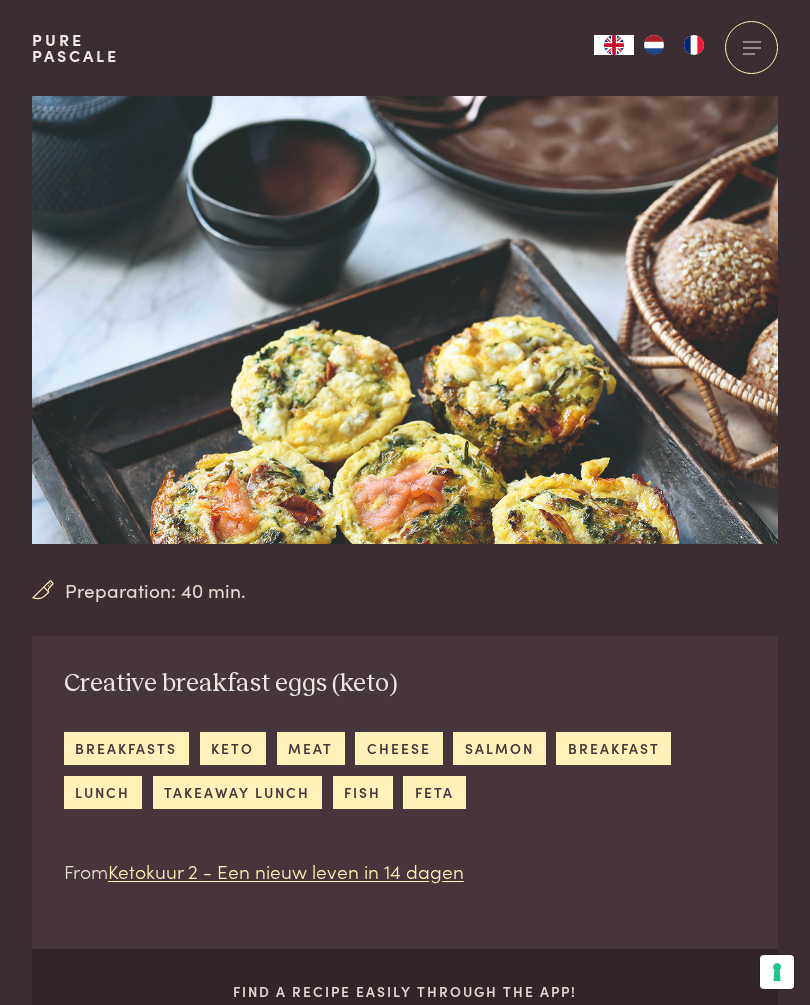 scroll, scrollTop: 0, scrollLeft: 0, axis: both 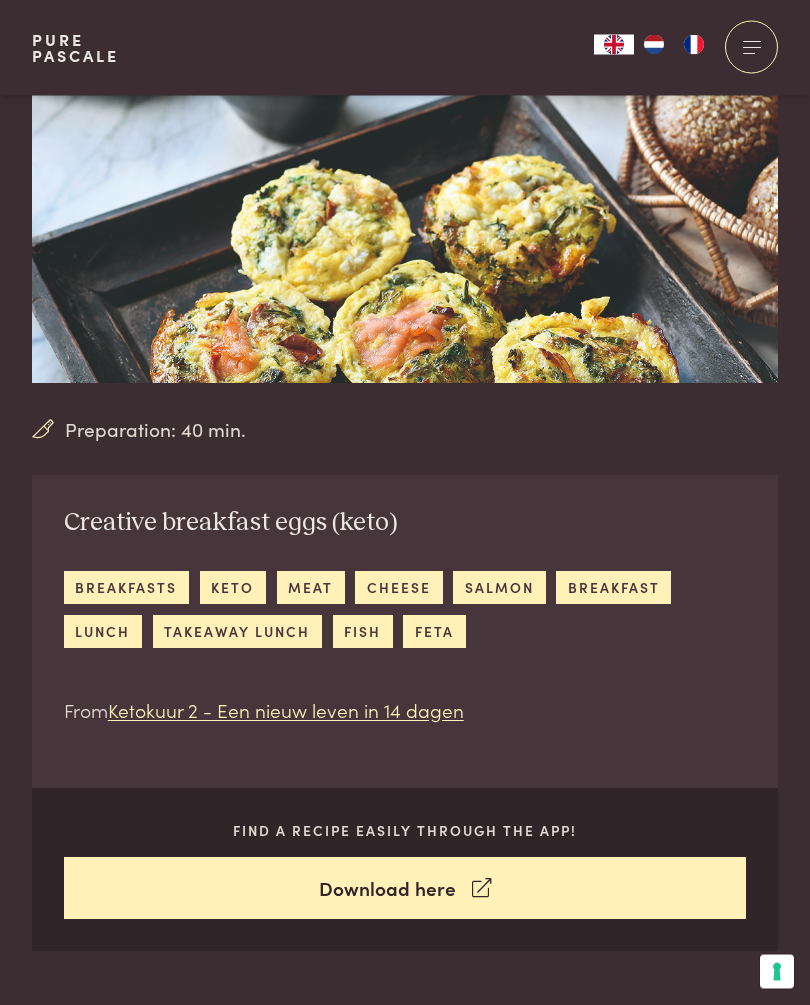 click on "breakfast" at bounding box center [613, 588] 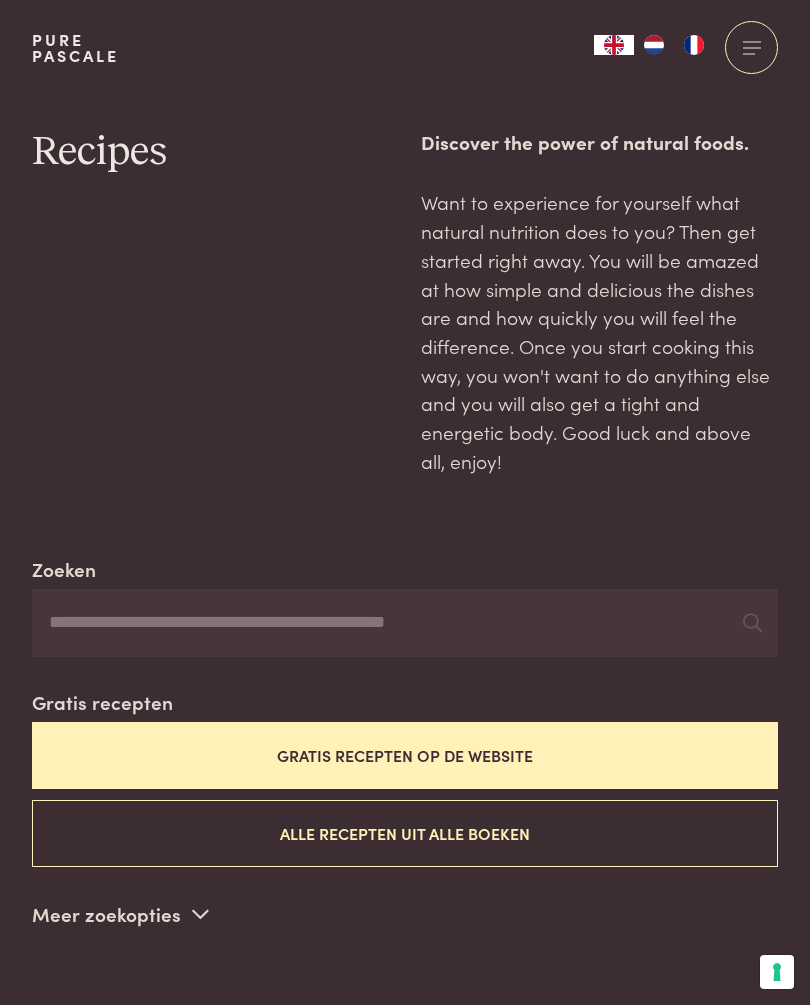 scroll, scrollTop: 0, scrollLeft: 0, axis: both 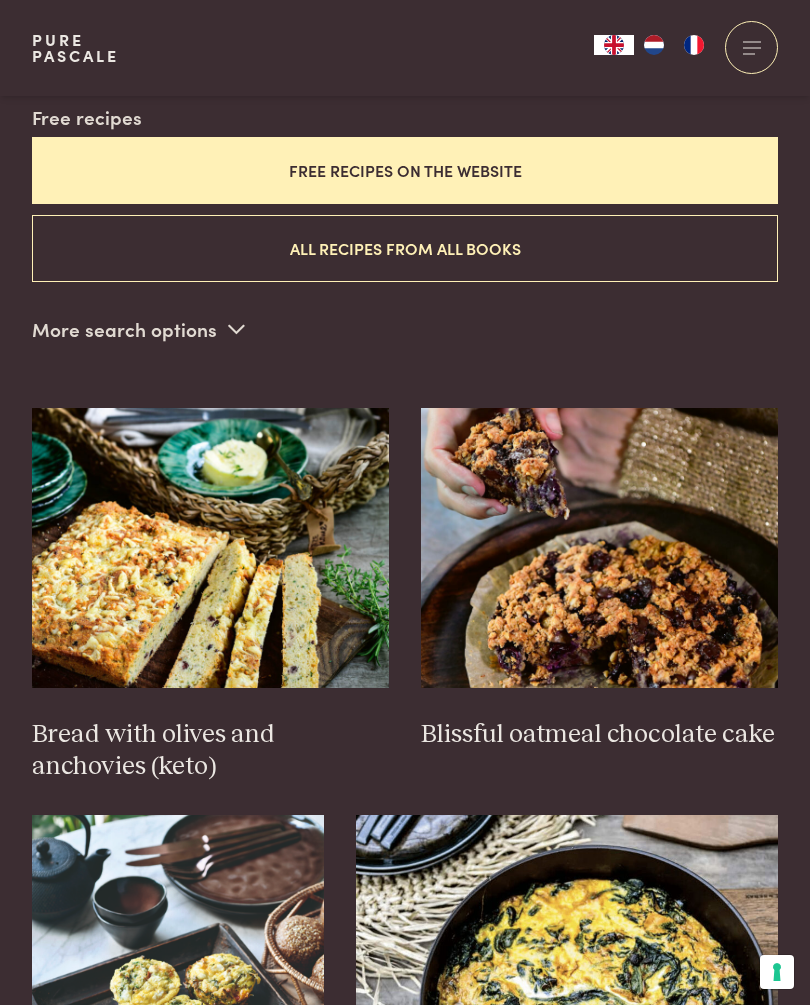 click on "Free recipes on the website" at bounding box center (405, 170) 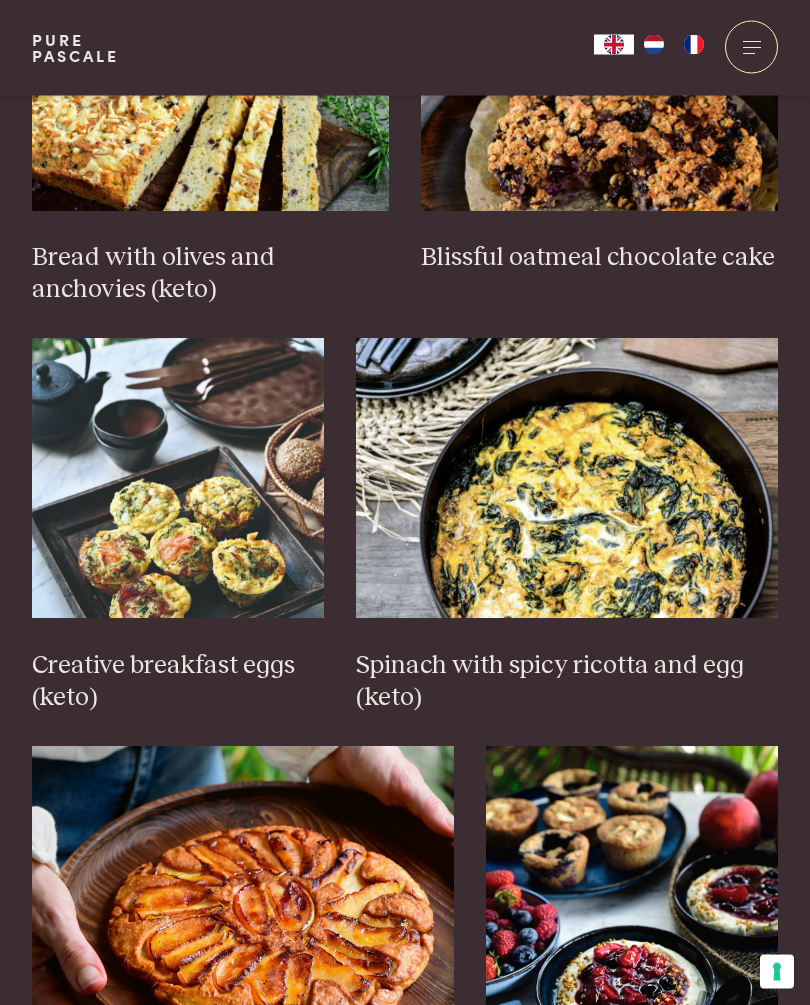 scroll, scrollTop: 1062, scrollLeft: 0, axis: vertical 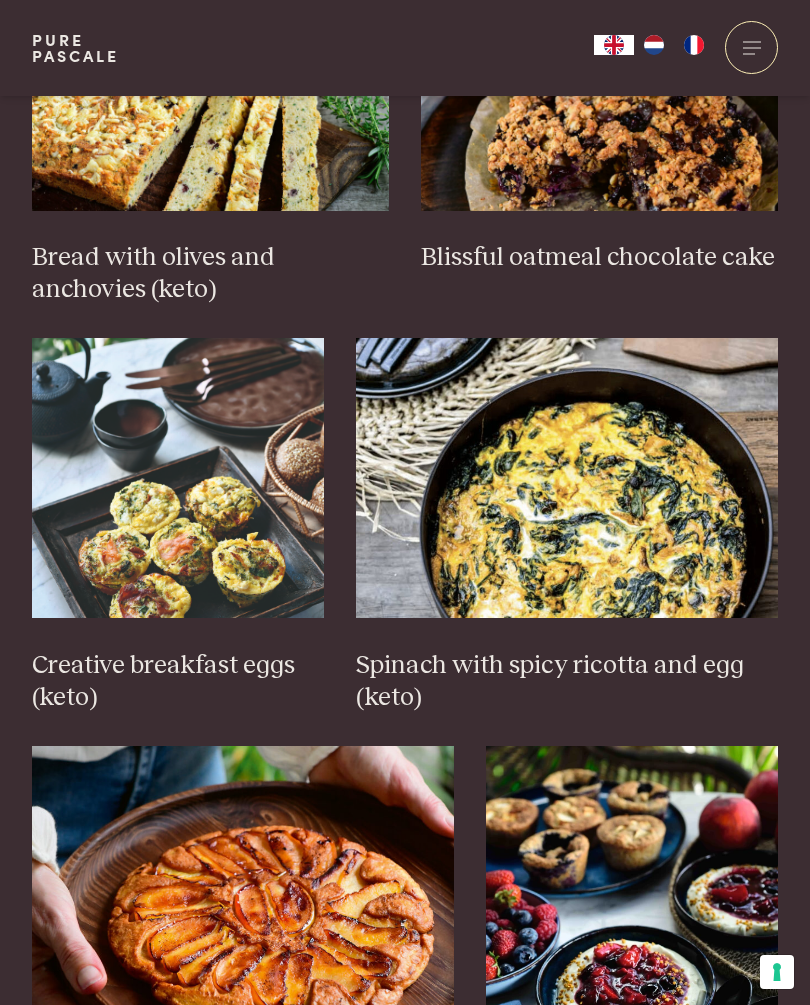 click on "Spinach with spicy ricotta and egg (keto)" at bounding box center [567, 682] 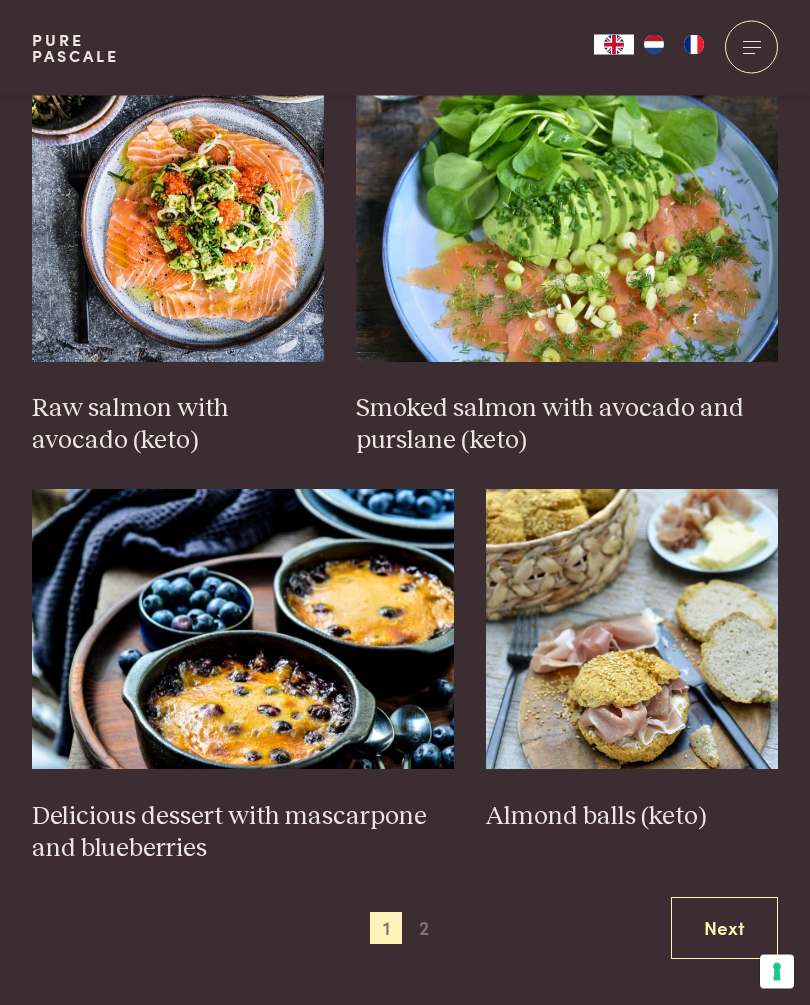 scroll, scrollTop: 2541, scrollLeft: 0, axis: vertical 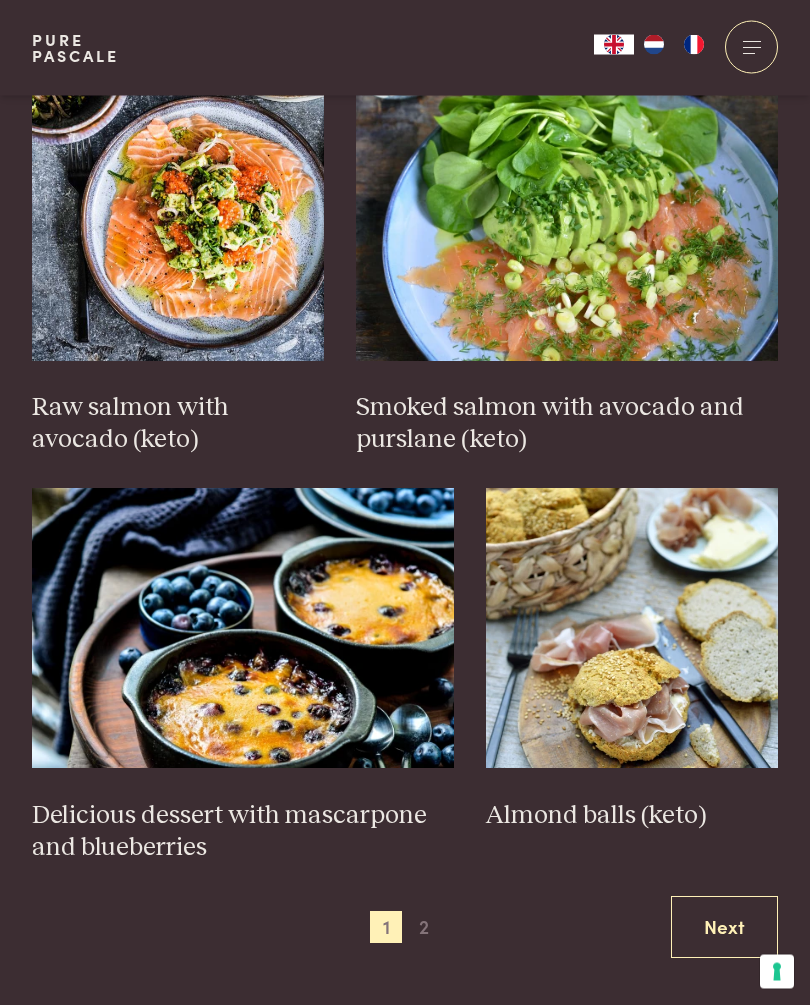 click on "Next" at bounding box center (724, 928) 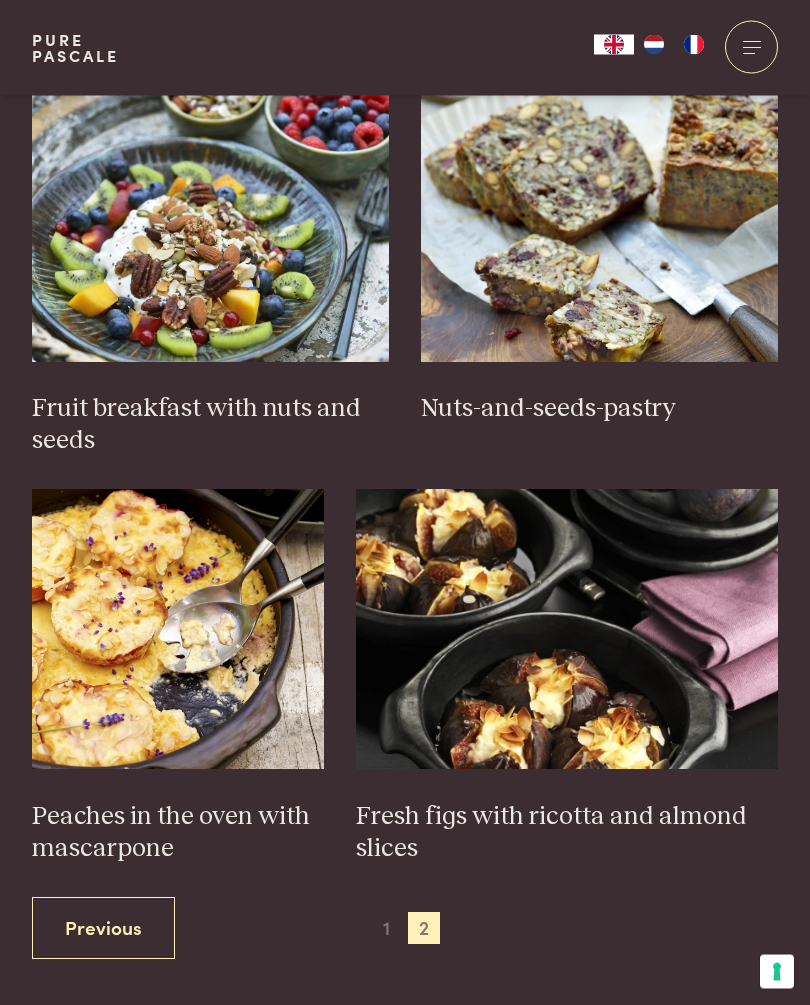 scroll, scrollTop: 911, scrollLeft: 0, axis: vertical 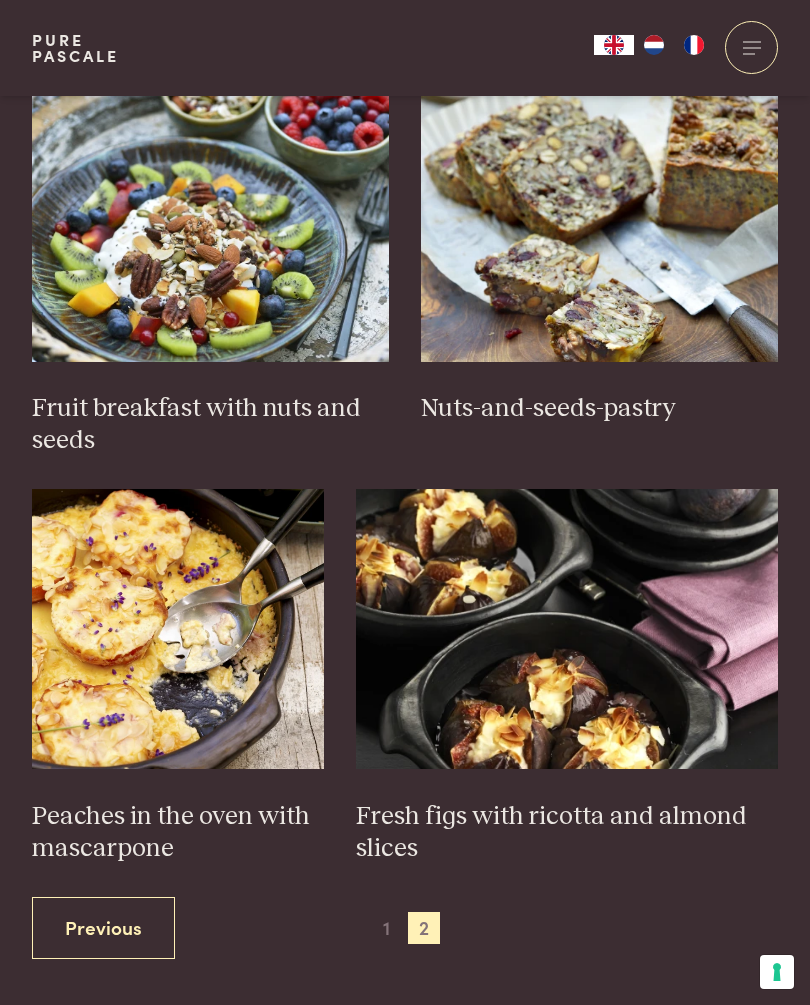 click on "Peaches in the oven with mascarpone" at bounding box center [178, 833] 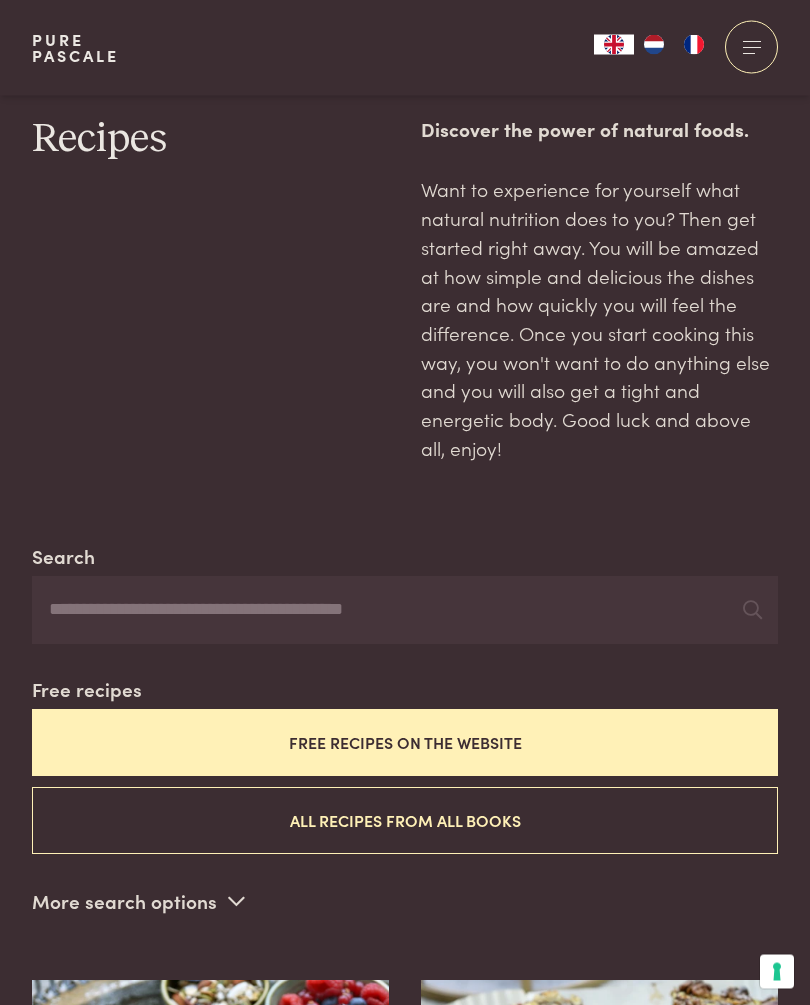 scroll, scrollTop: 0, scrollLeft: 0, axis: both 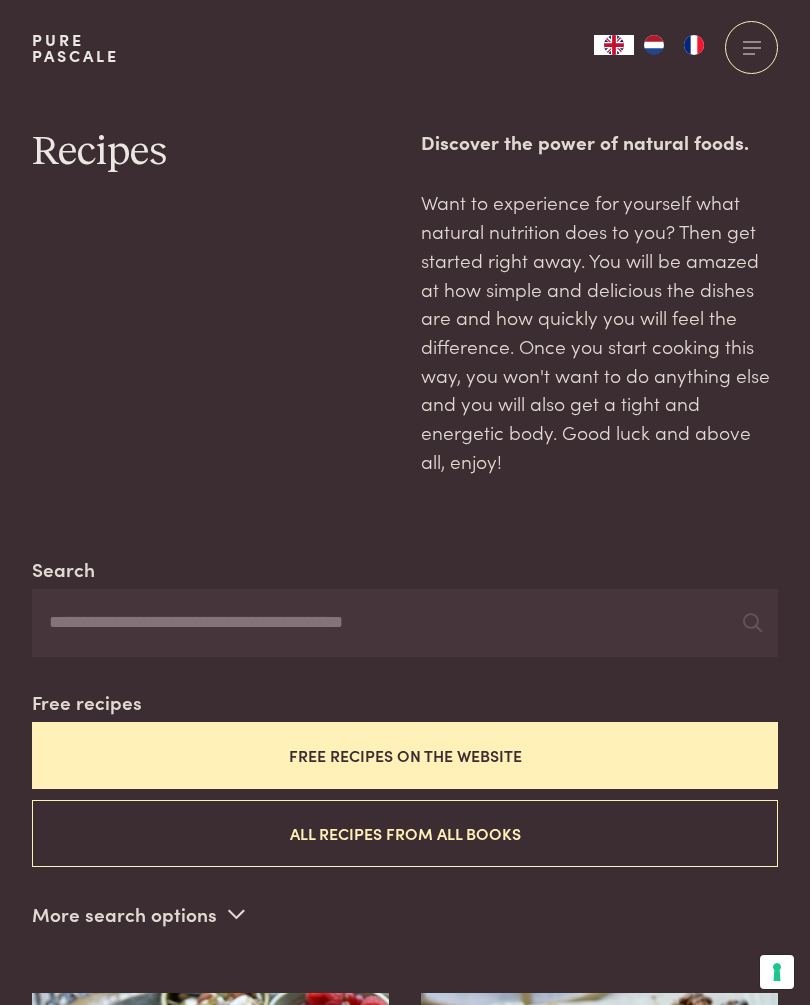 click on "Free recipes on the website" at bounding box center [405, 755] 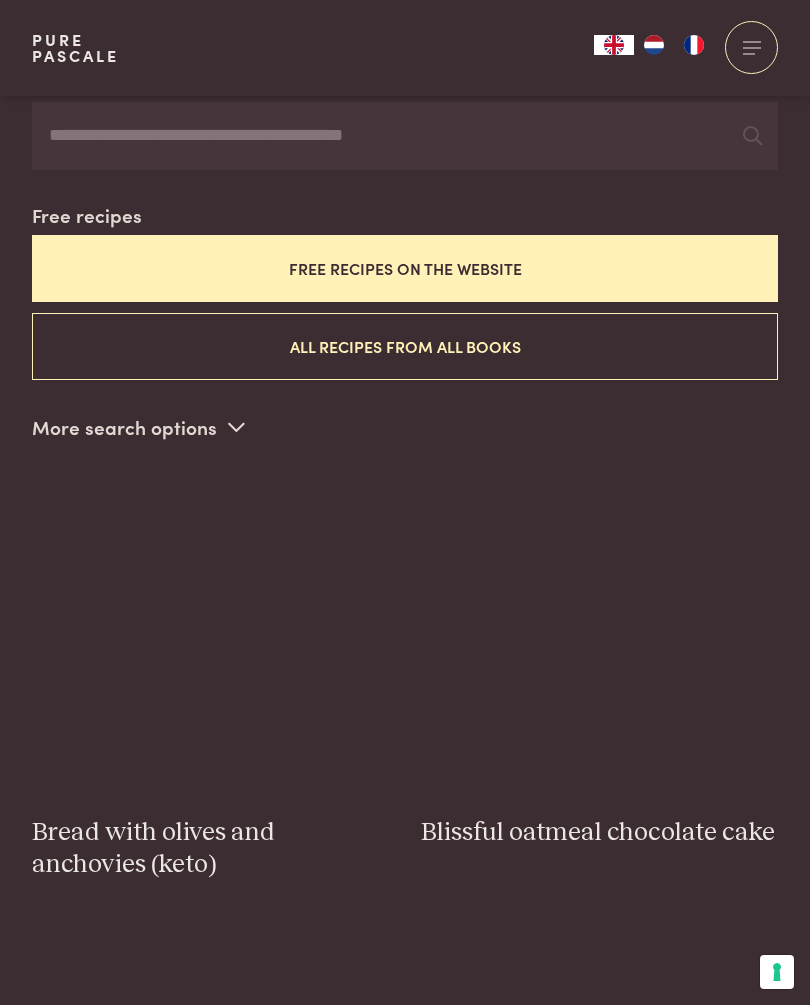 scroll, scrollTop: 547, scrollLeft: 0, axis: vertical 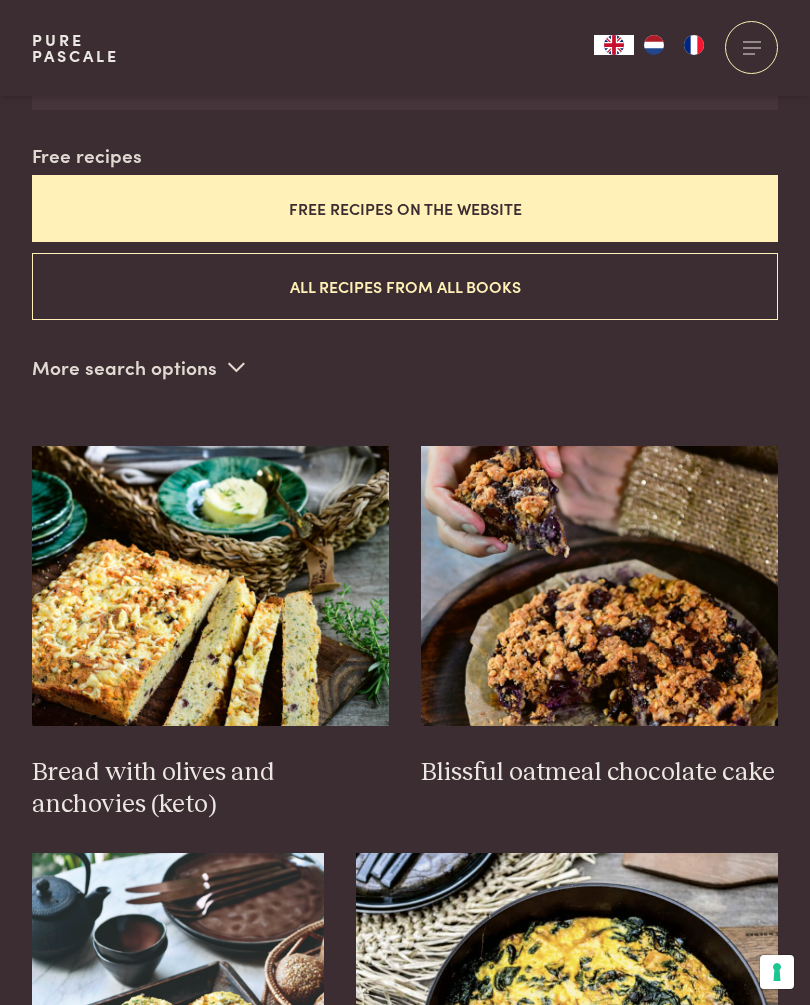 click on "Bread with olives and anchovies (keto)" at bounding box center [210, 789] 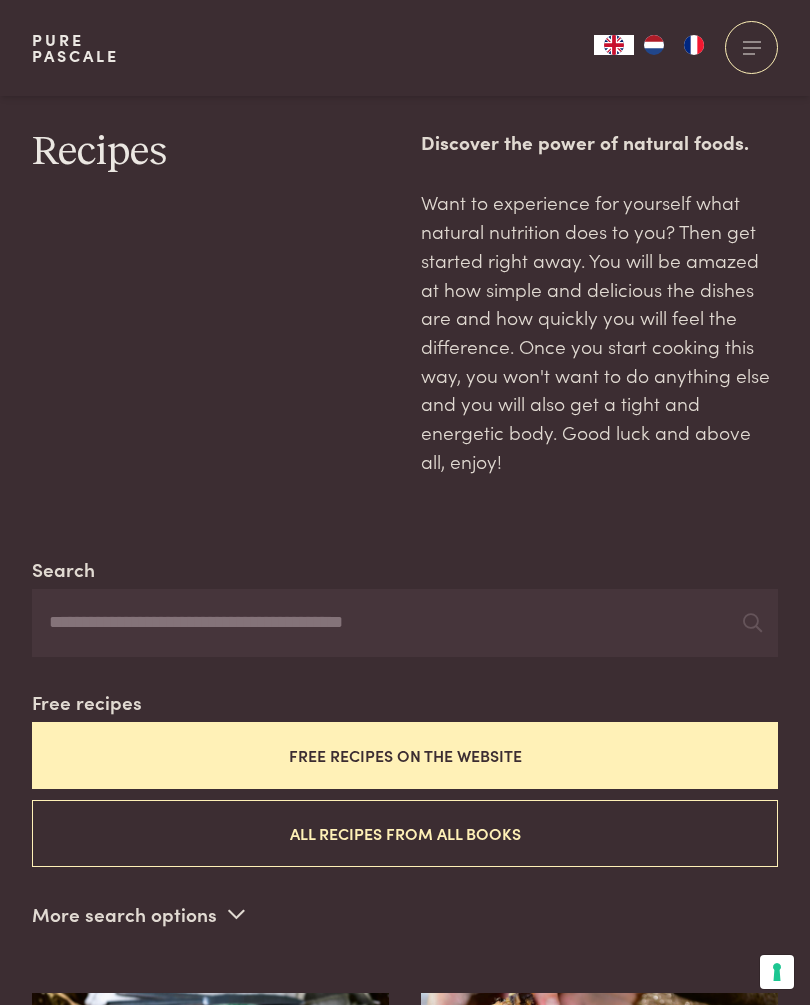 scroll, scrollTop: 547, scrollLeft: 0, axis: vertical 